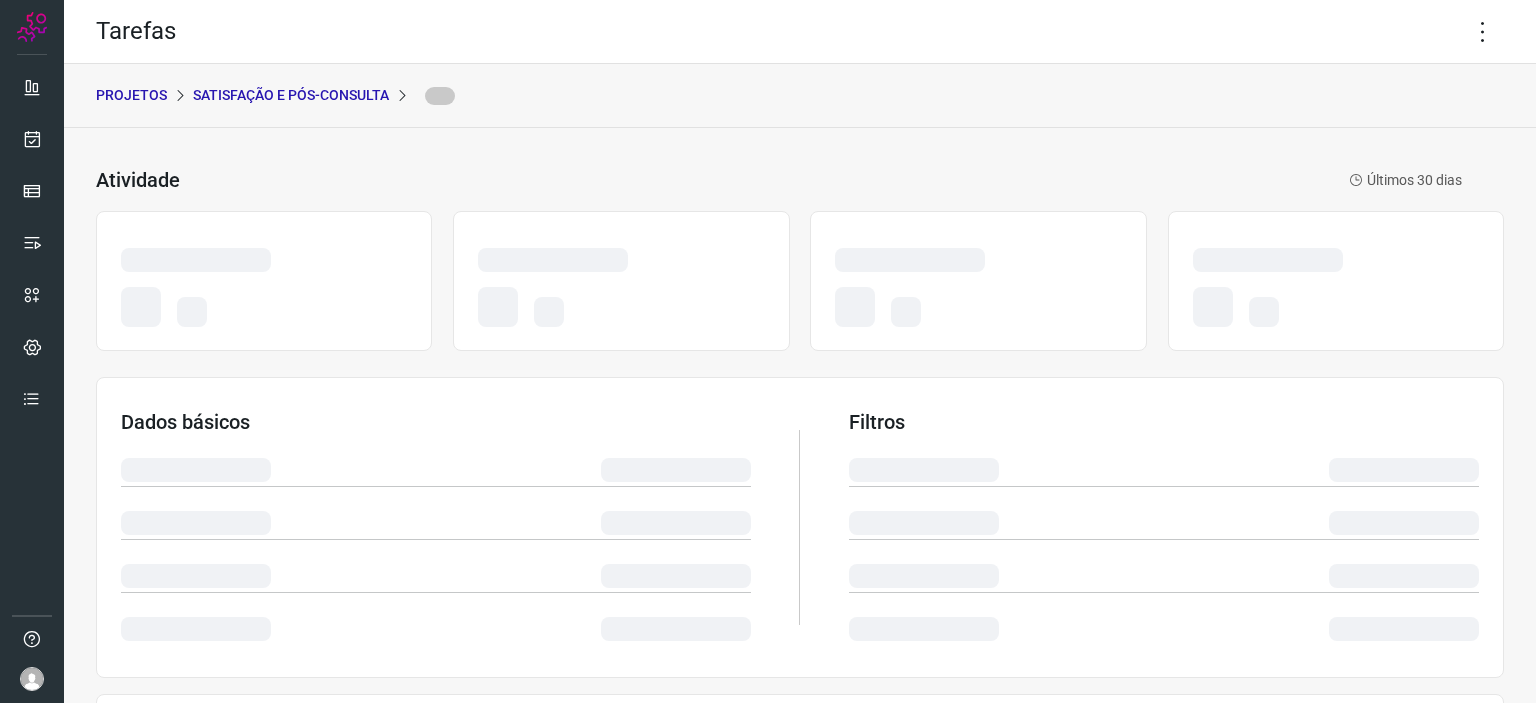 scroll, scrollTop: 0, scrollLeft: 0, axis: both 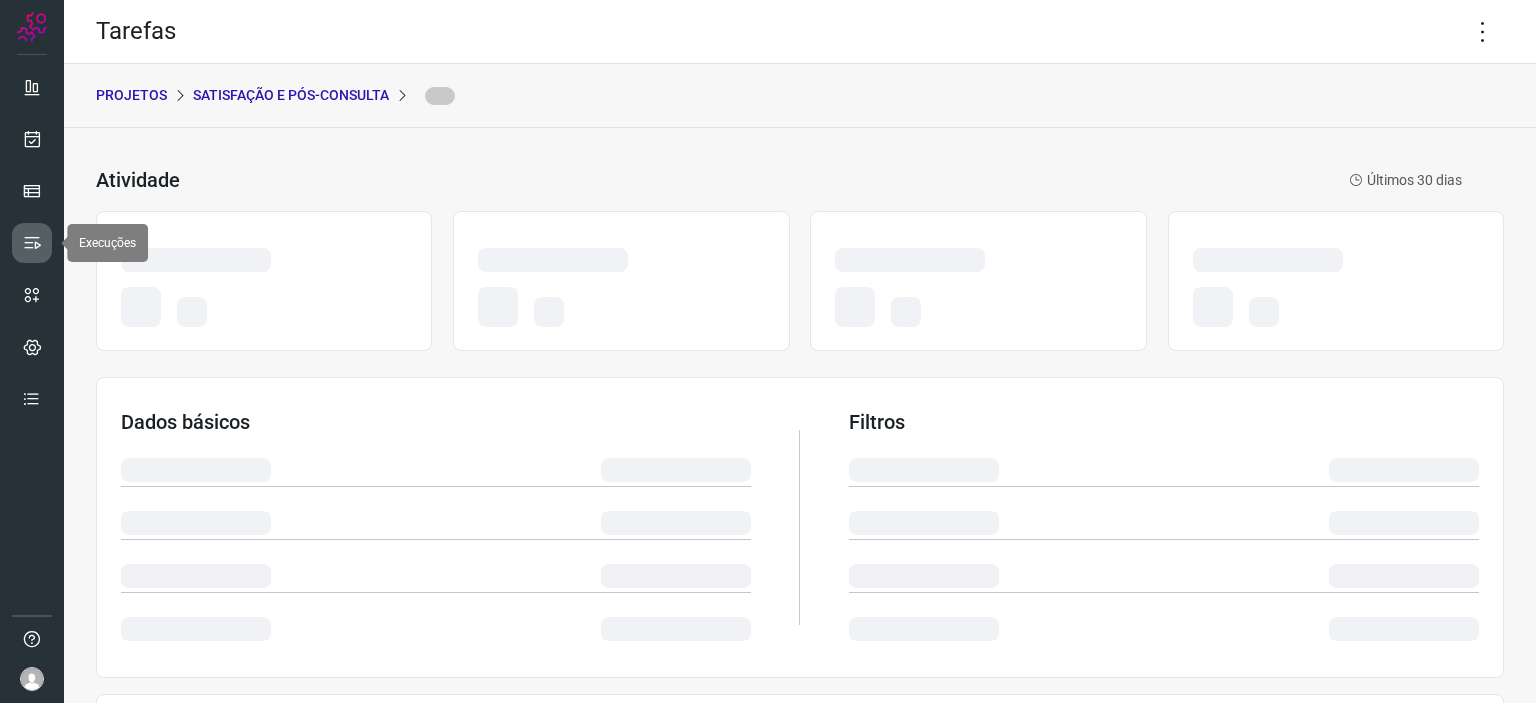 click at bounding box center (32, 243) 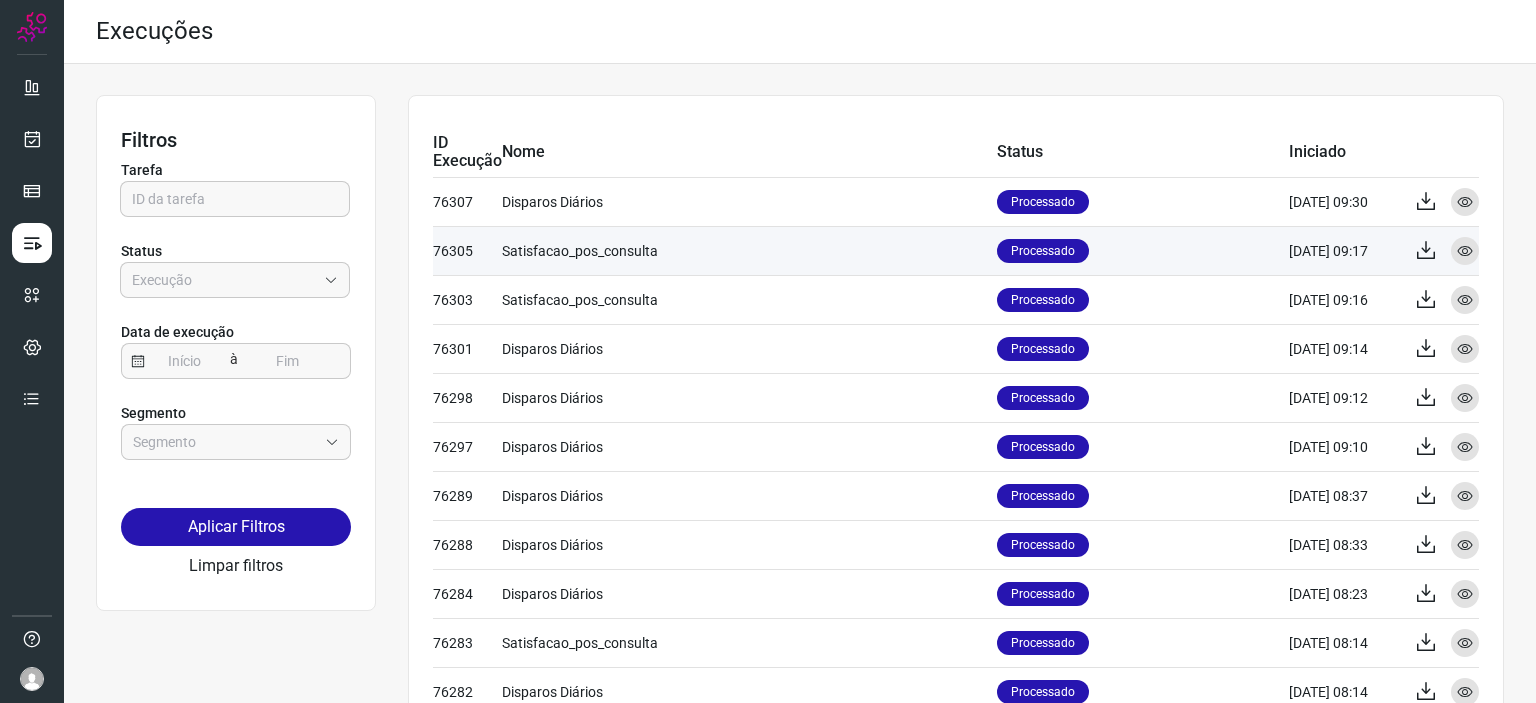 click on "Satisfacao_pos_consulta" at bounding box center [749, 250] 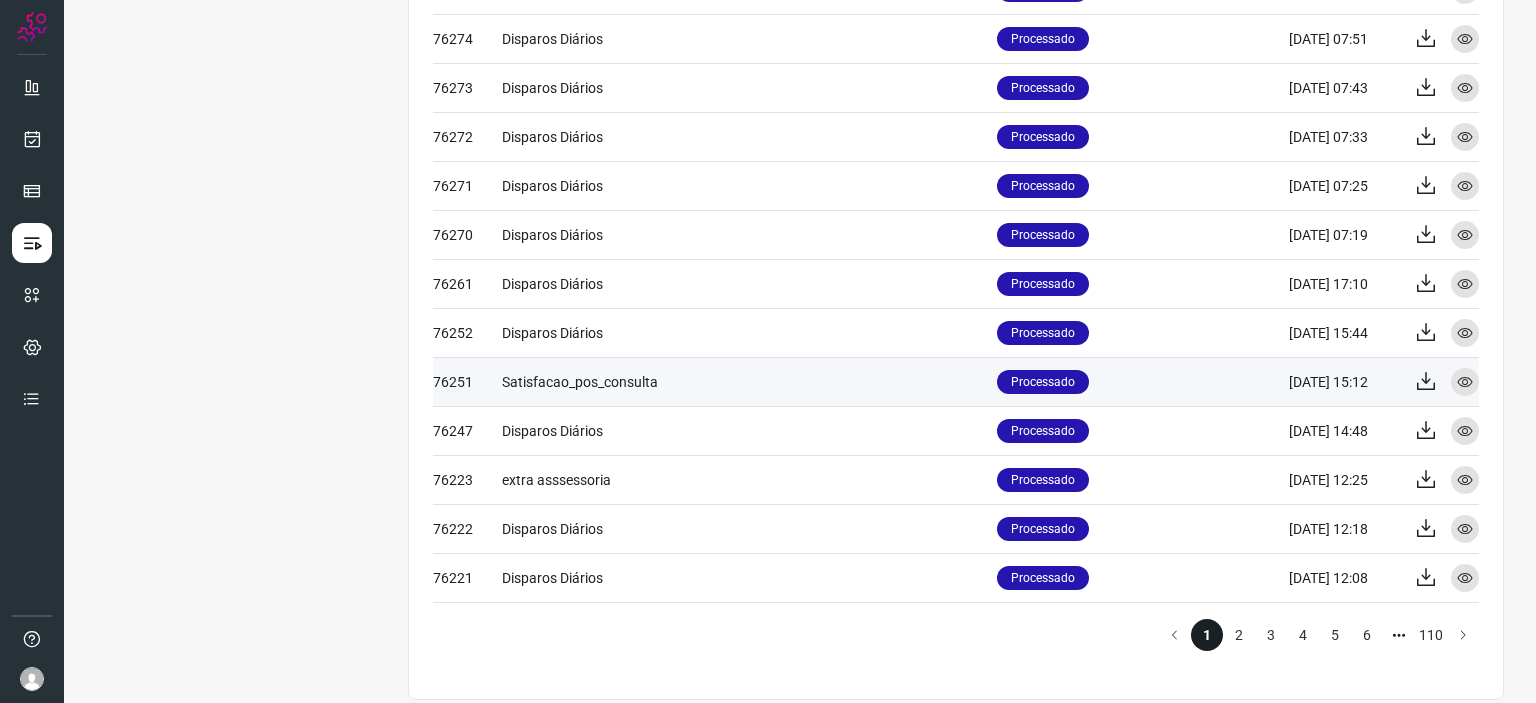 scroll, scrollTop: 816, scrollLeft: 0, axis: vertical 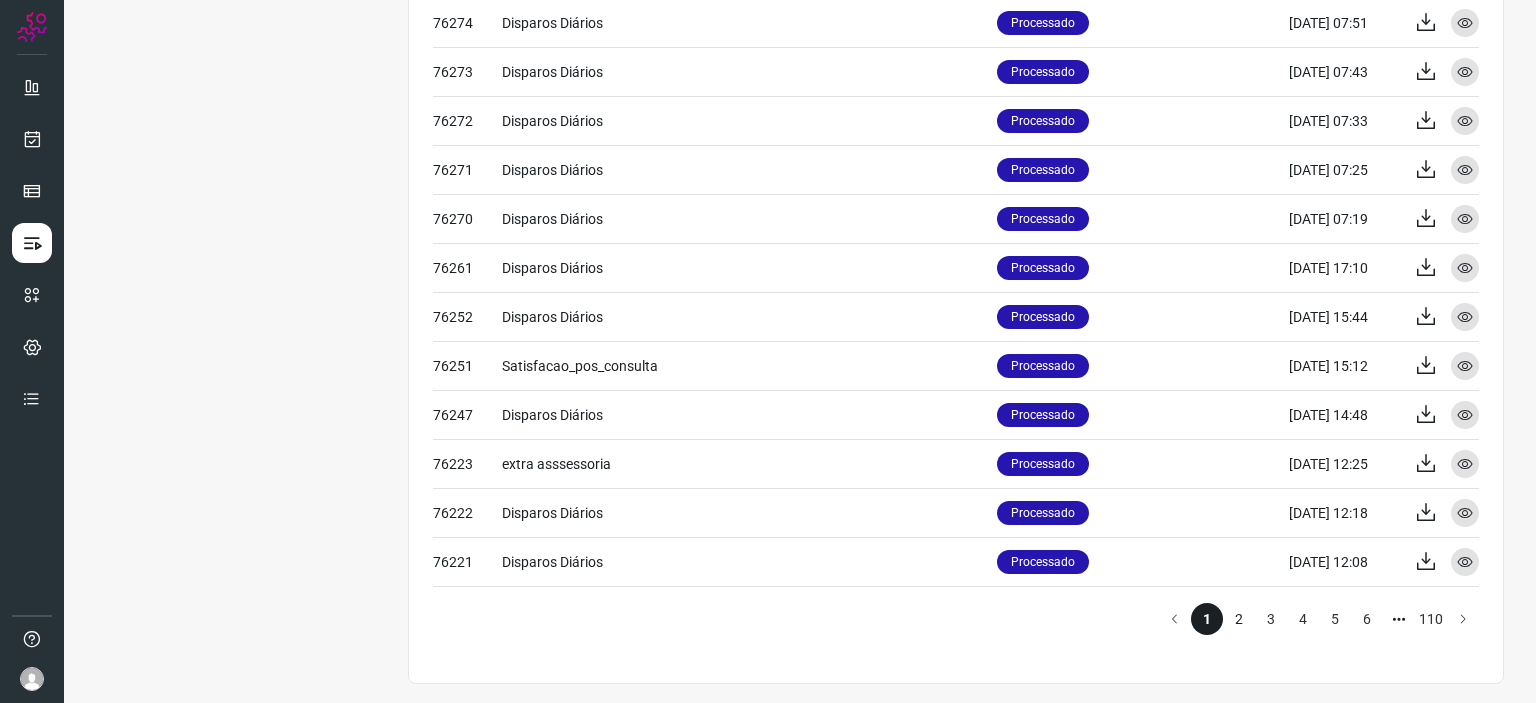 click on "2" 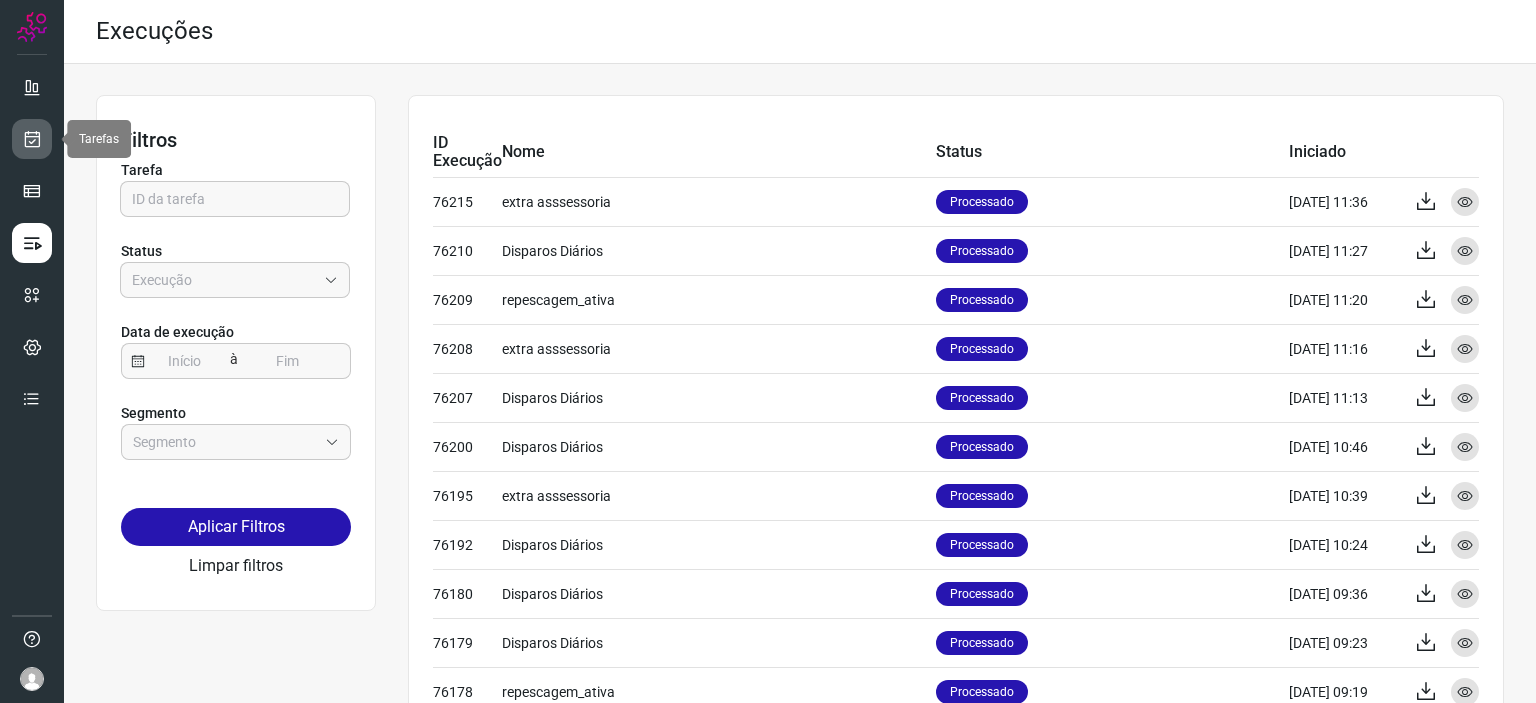 click at bounding box center (32, 139) 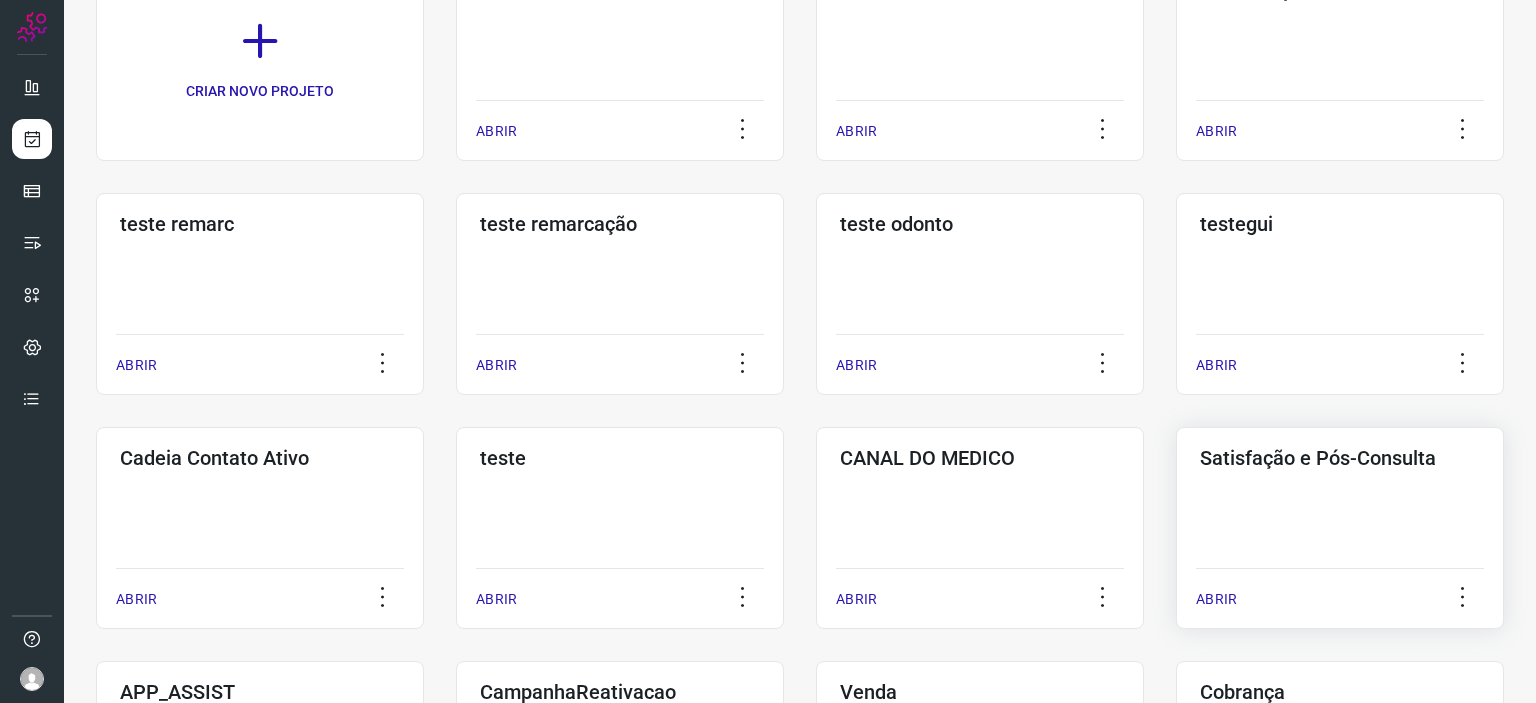click on "Satisfação e Pós-Consulta  ABRIR" 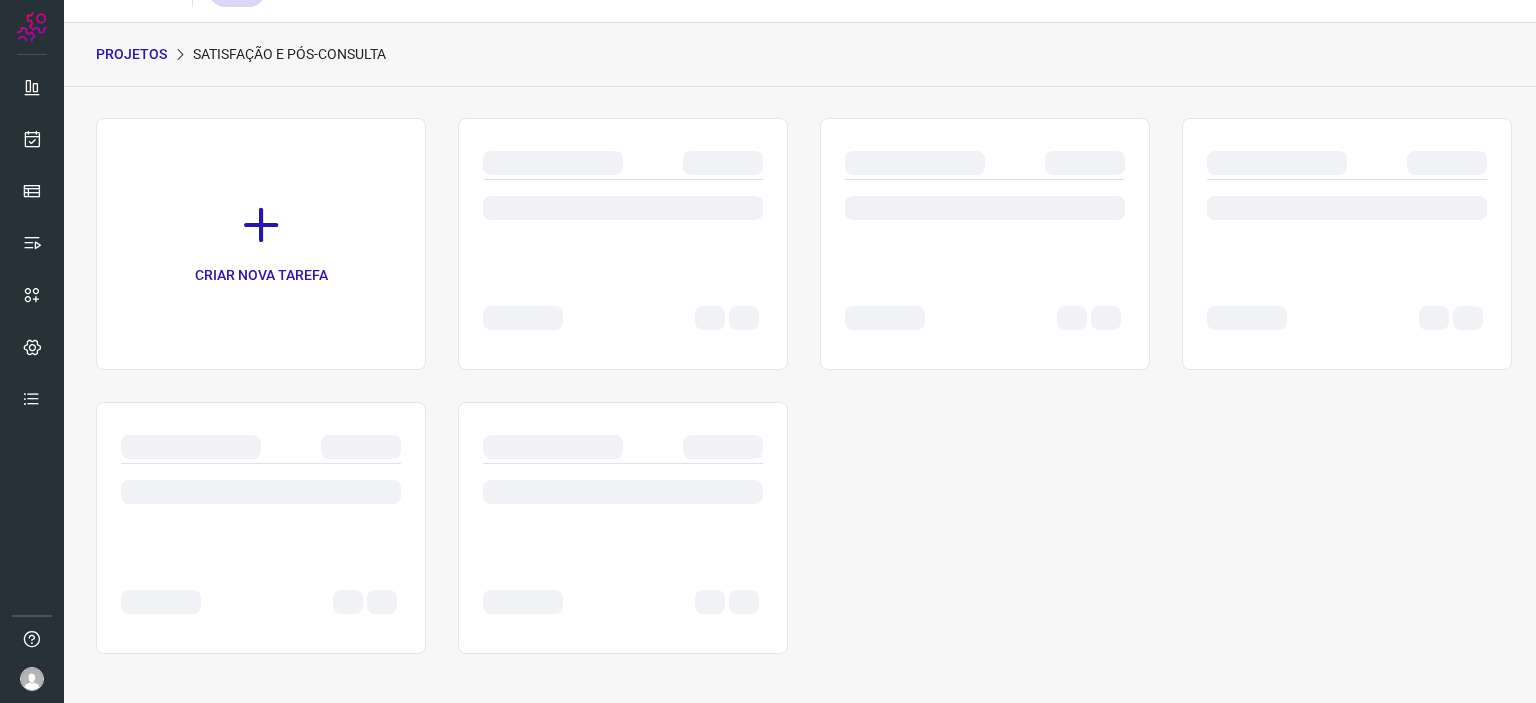 scroll, scrollTop: 0, scrollLeft: 0, axis: both 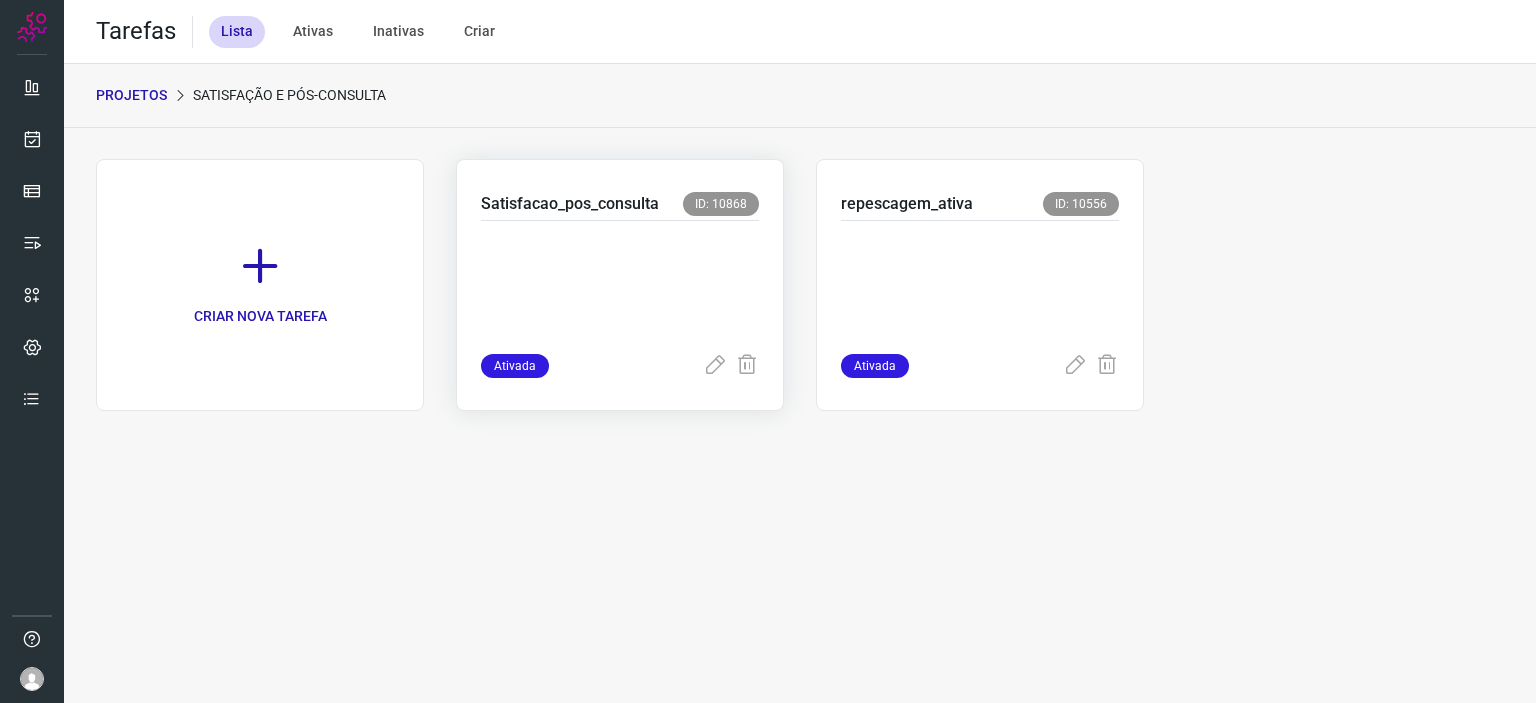 click at bounding box center [620, 283] 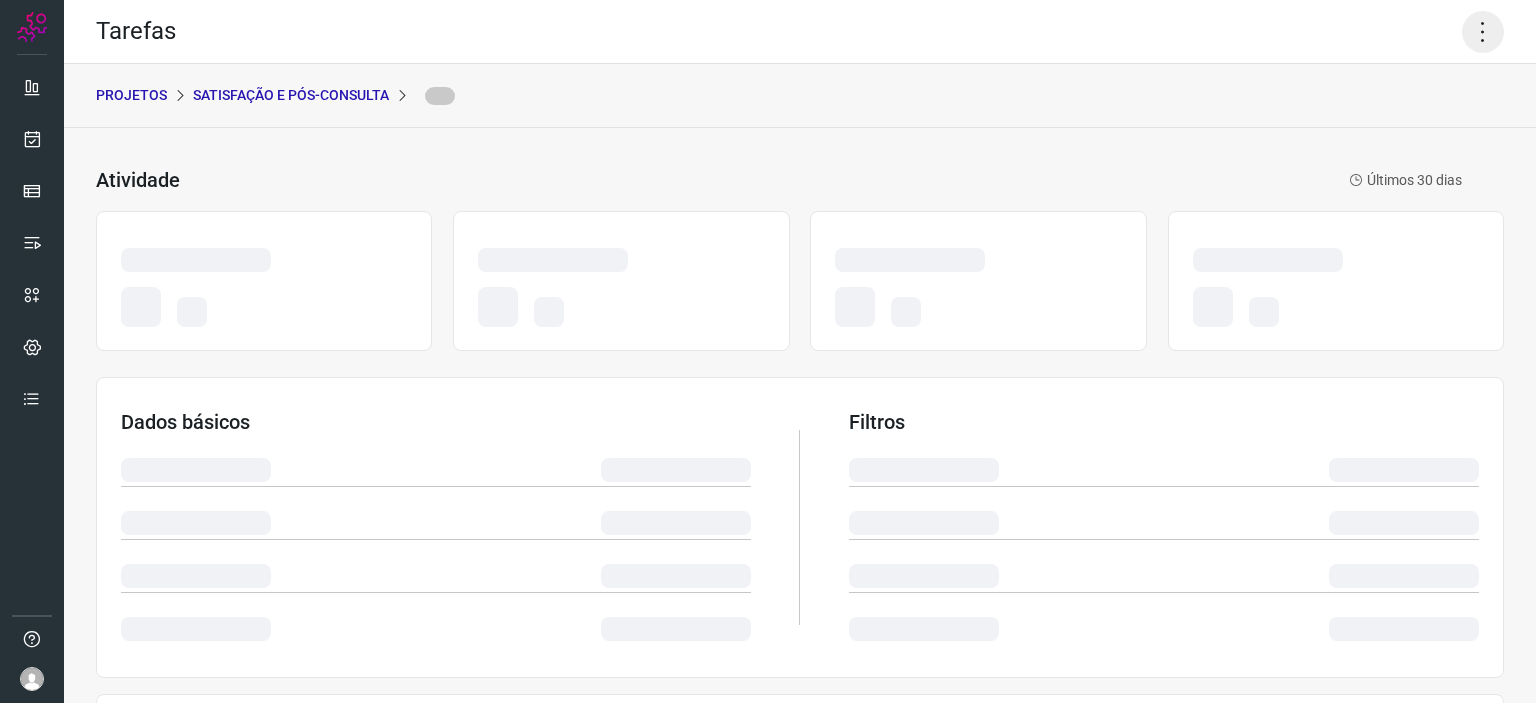 click 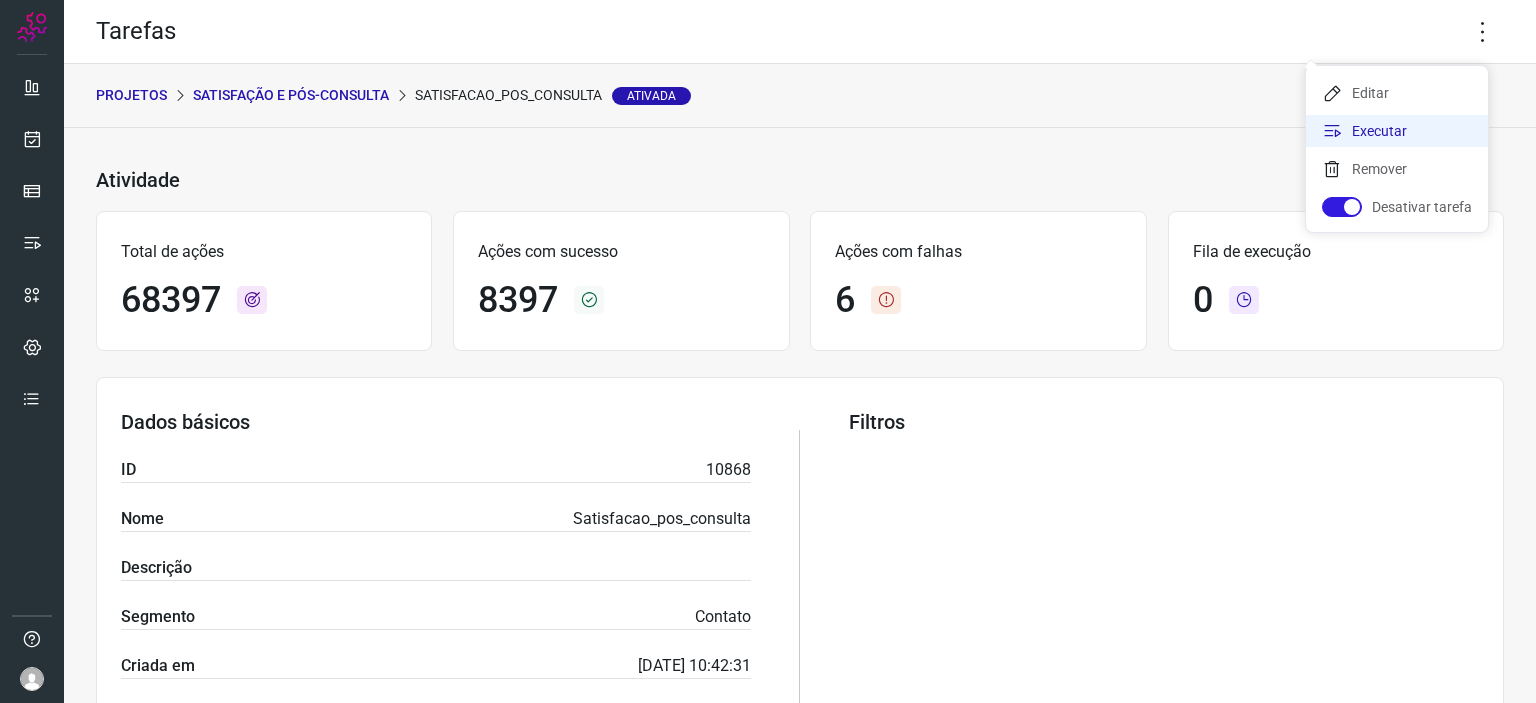 click on "Executar" 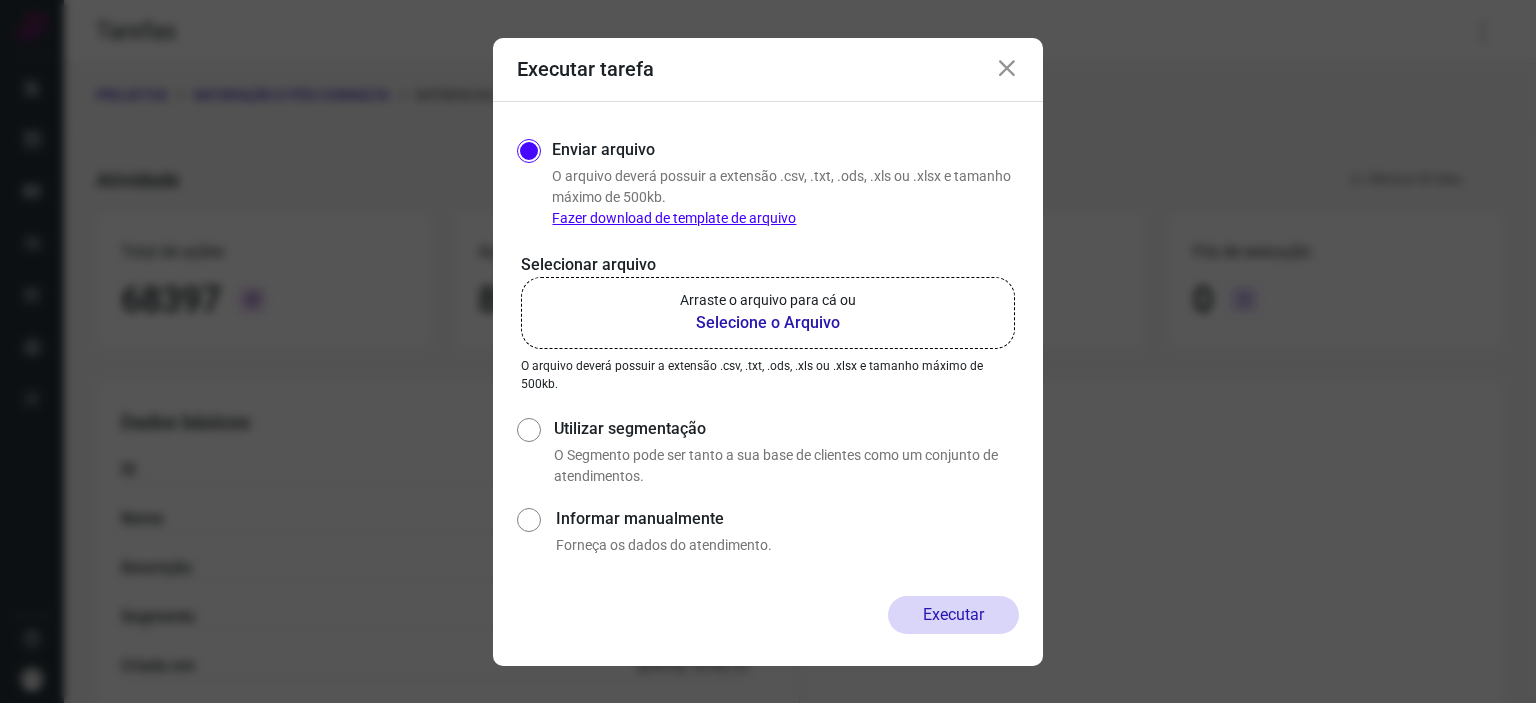 click on "Selecione o Arquivo" at bounding box center [768, 323] 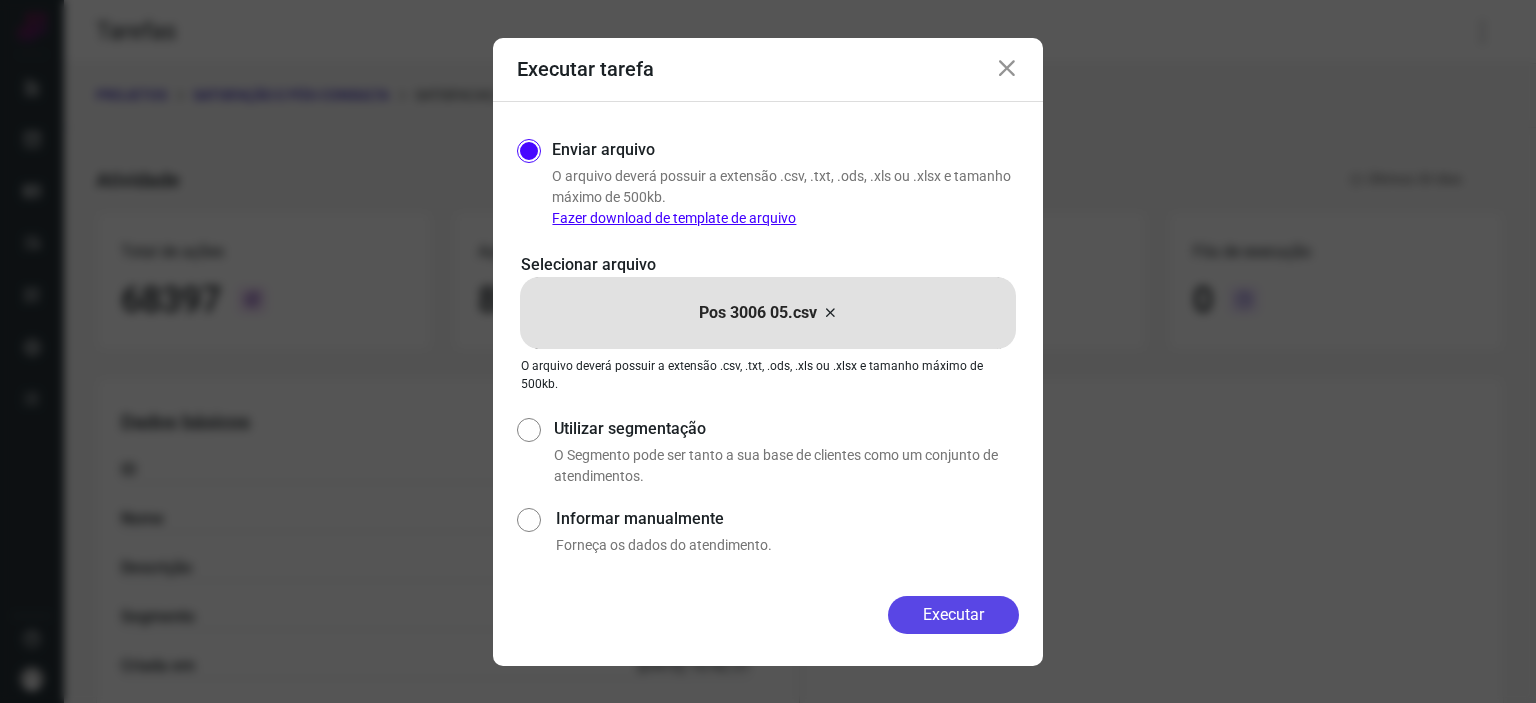 click on "Executar" at bounding box center [953, 615] 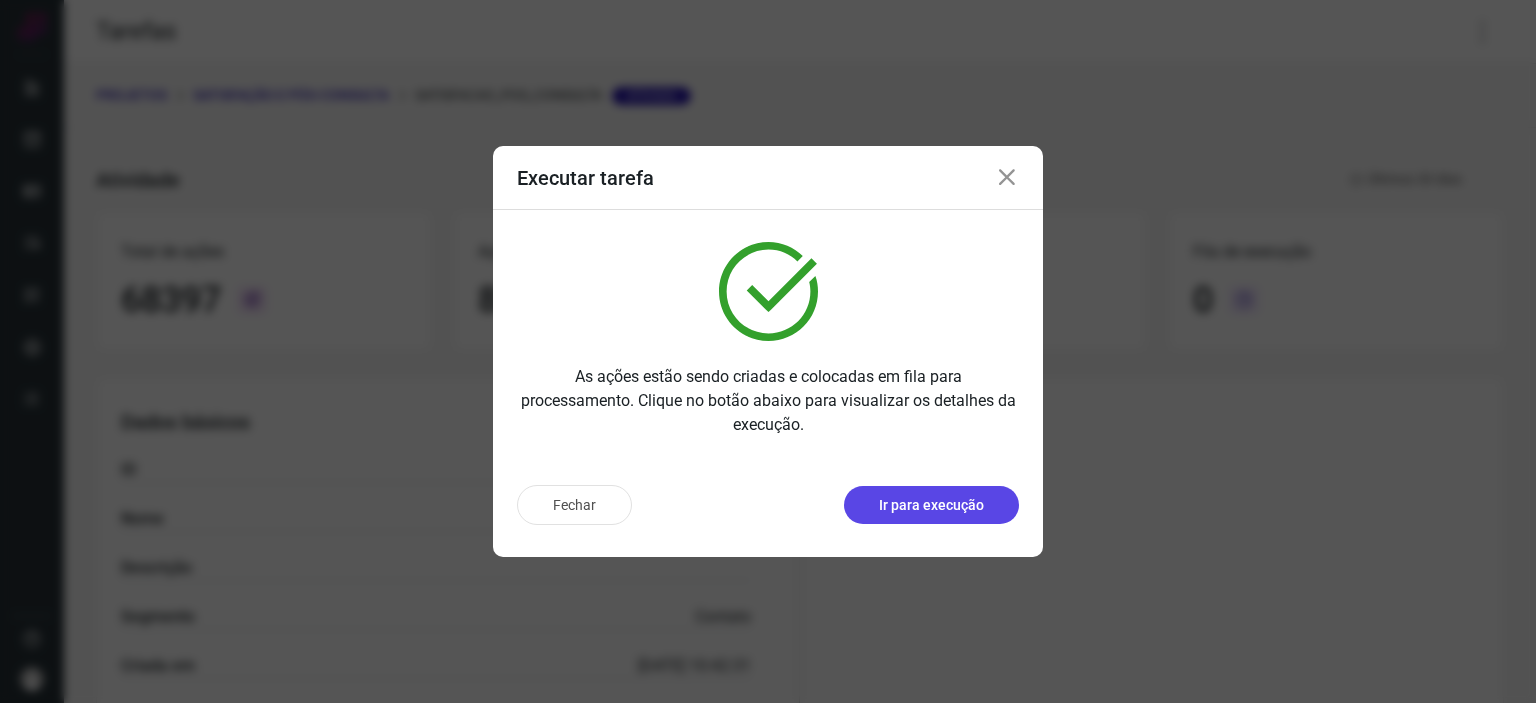 click on "Ir para execução" at bounding box center (931, 505) 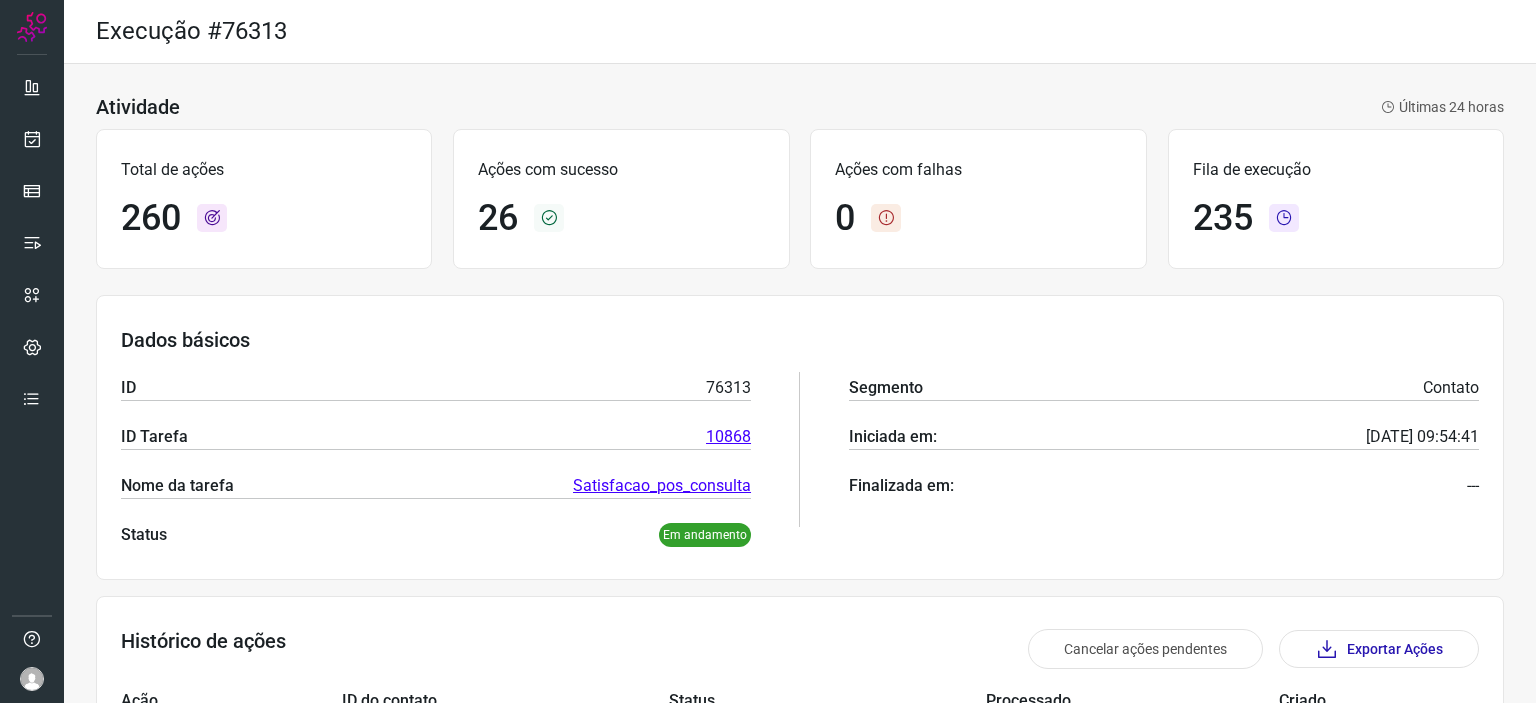 scroll, scrollTop: 0, scrollLeft: 0, axis: both 